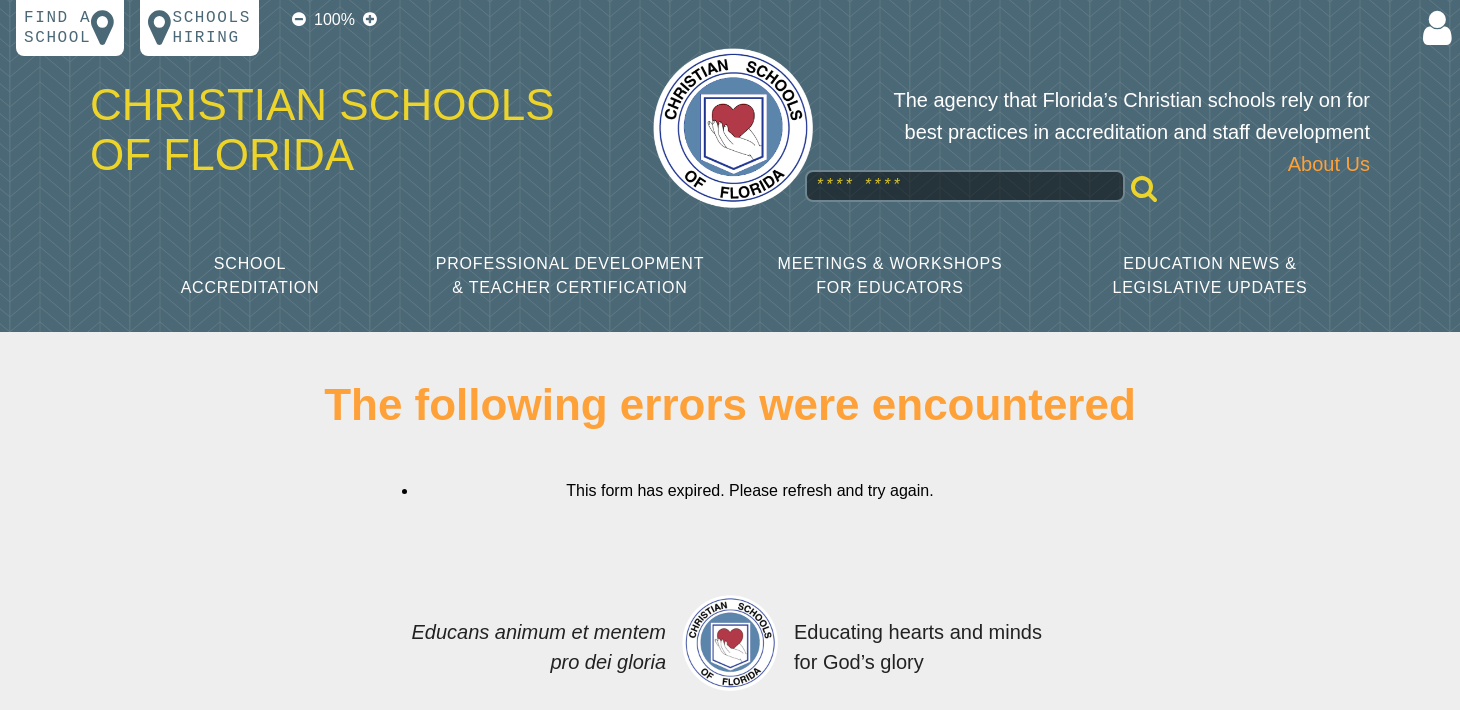 scroll, scrollTop: 0, scrollLeft: 0, axis: both 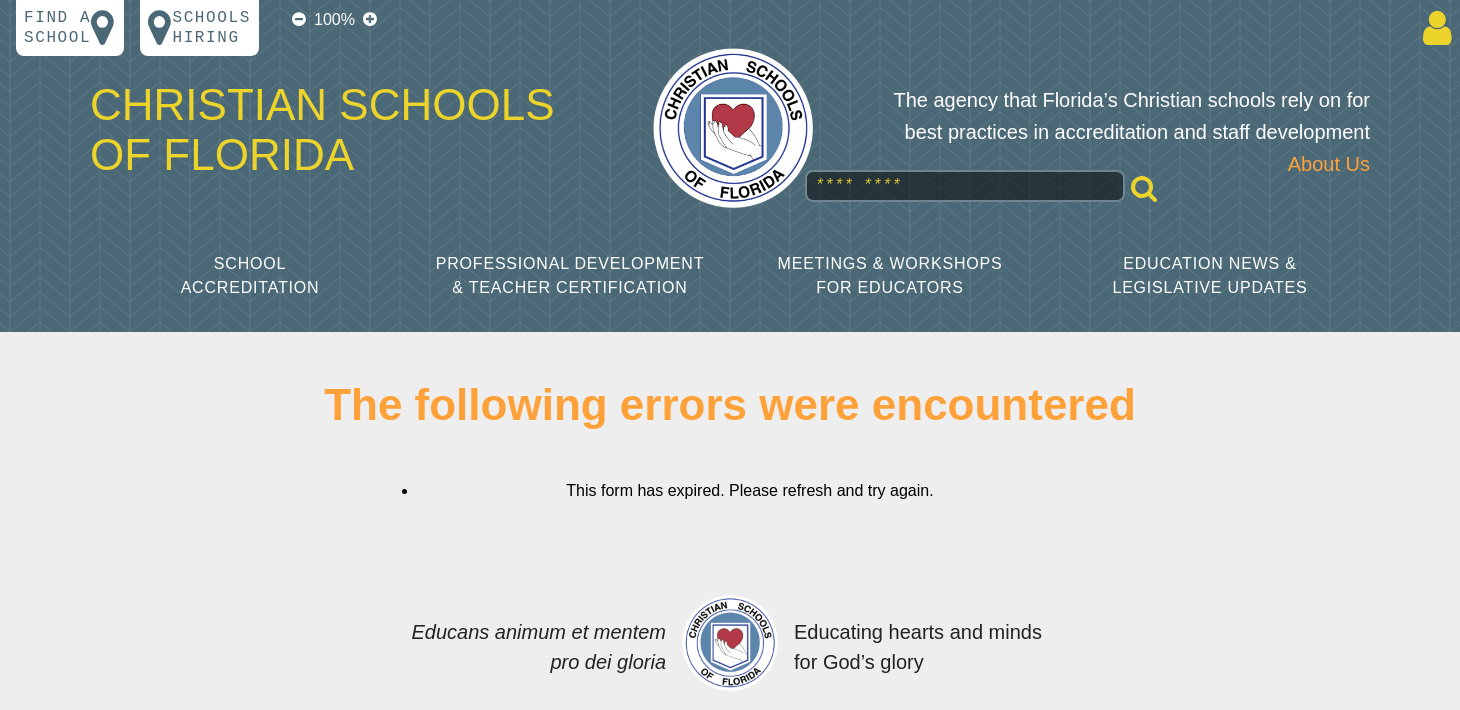 type on "**********" 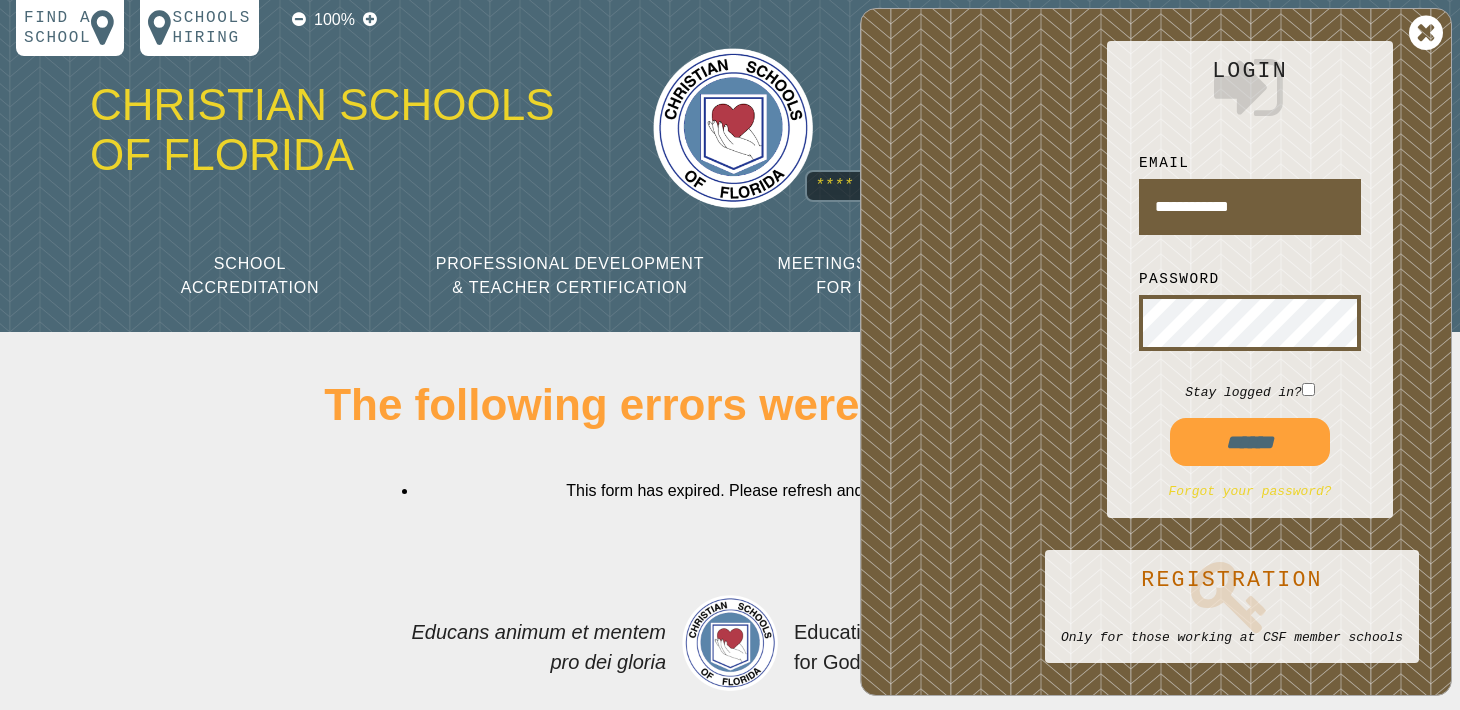 click on "Forgot your password?" at bounding box center (1249, 491) 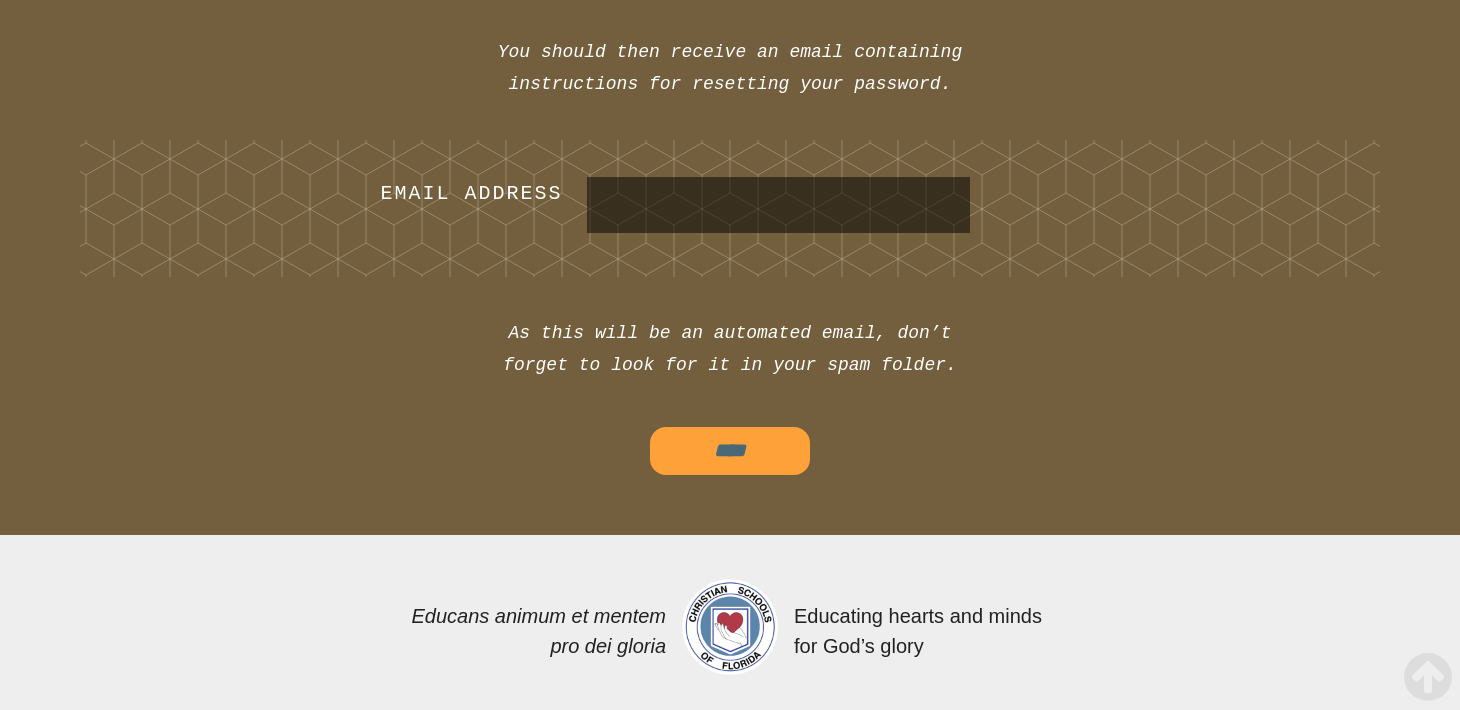 scroll, scrollTop: 1319, scrollLeft: 0, axis: vertical 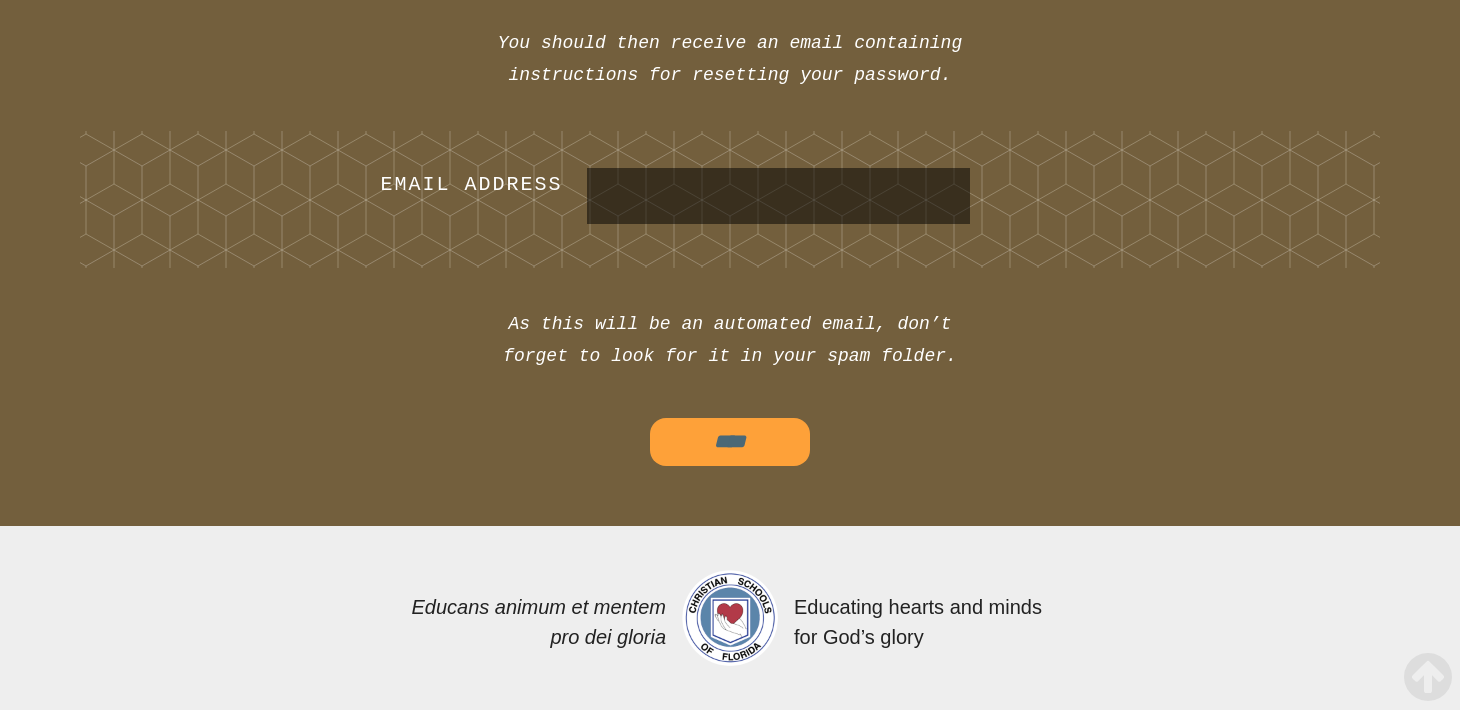 type on "**********" 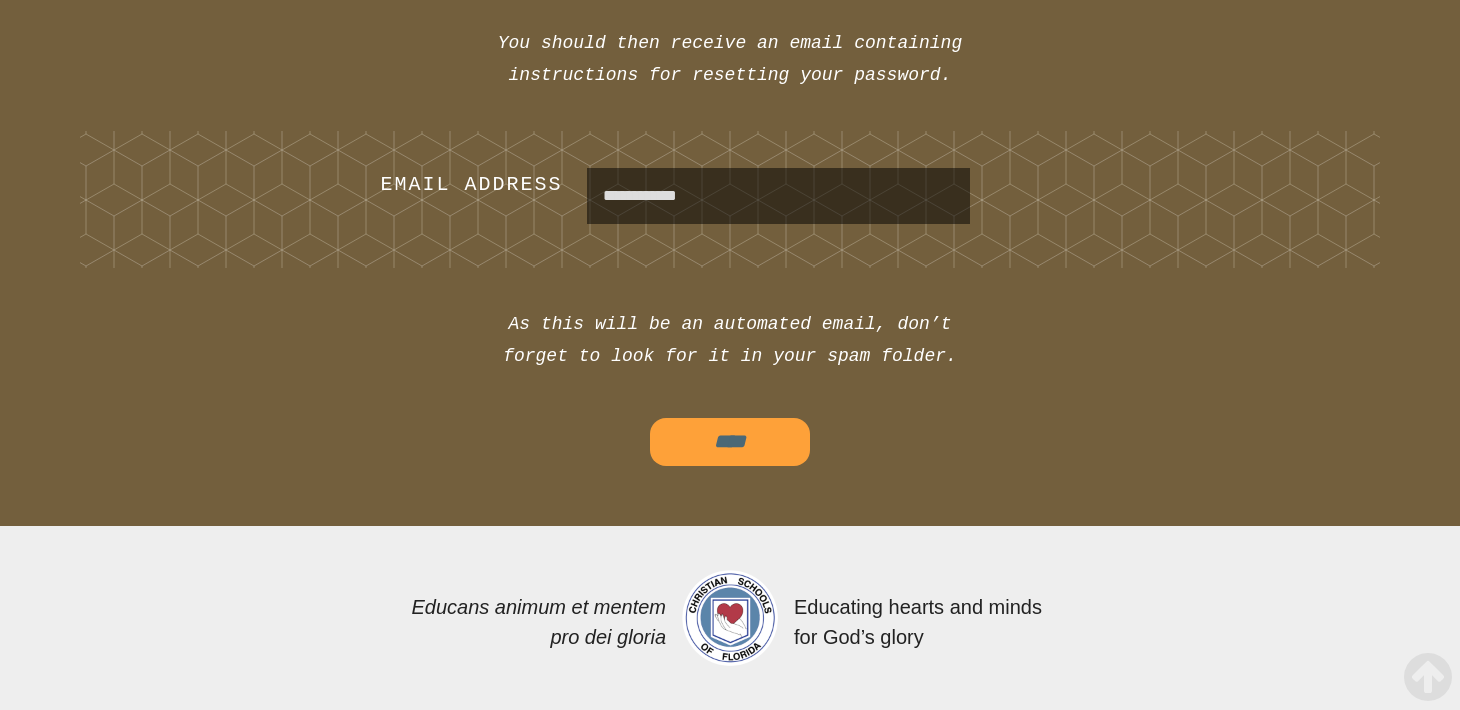 click on "****" at bounding box center (730, 442) 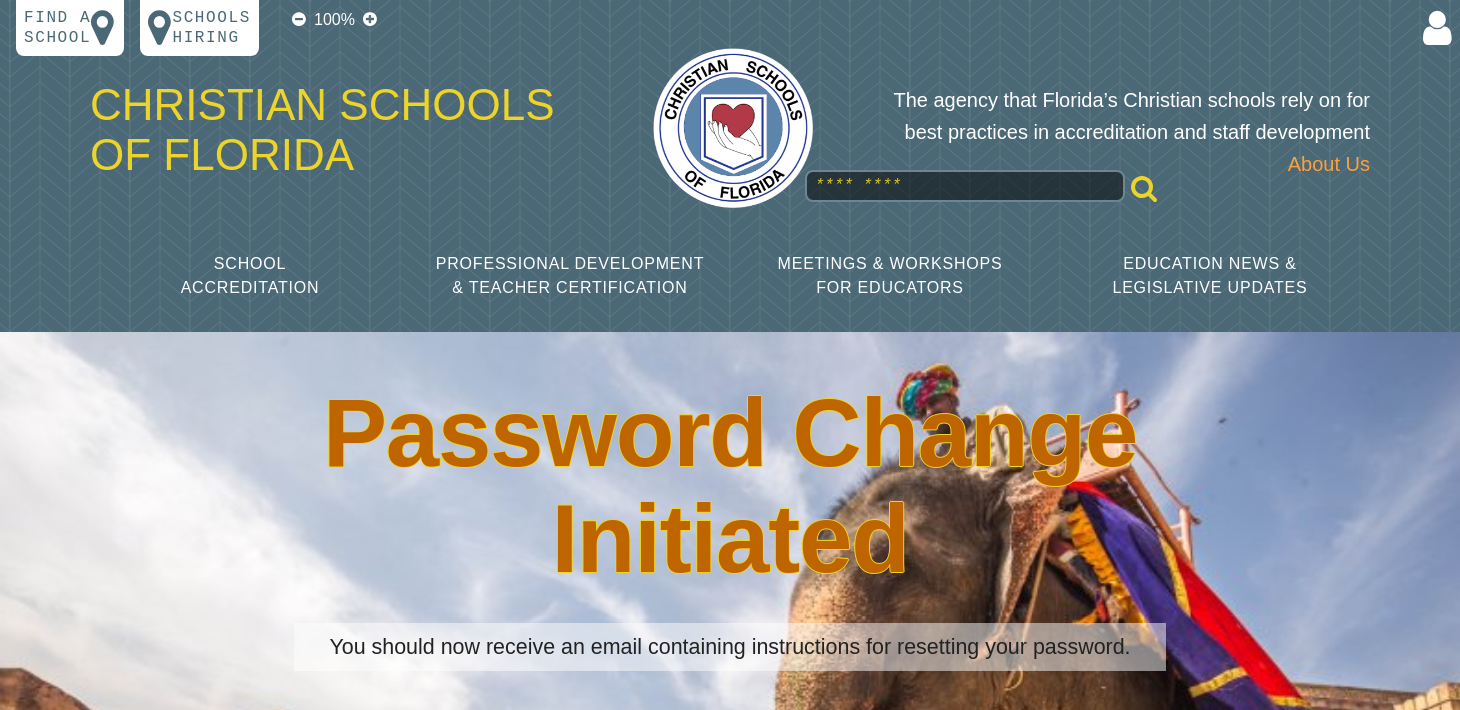 scroll, scrollTop: 0, scrollLeft: 0, axis: both 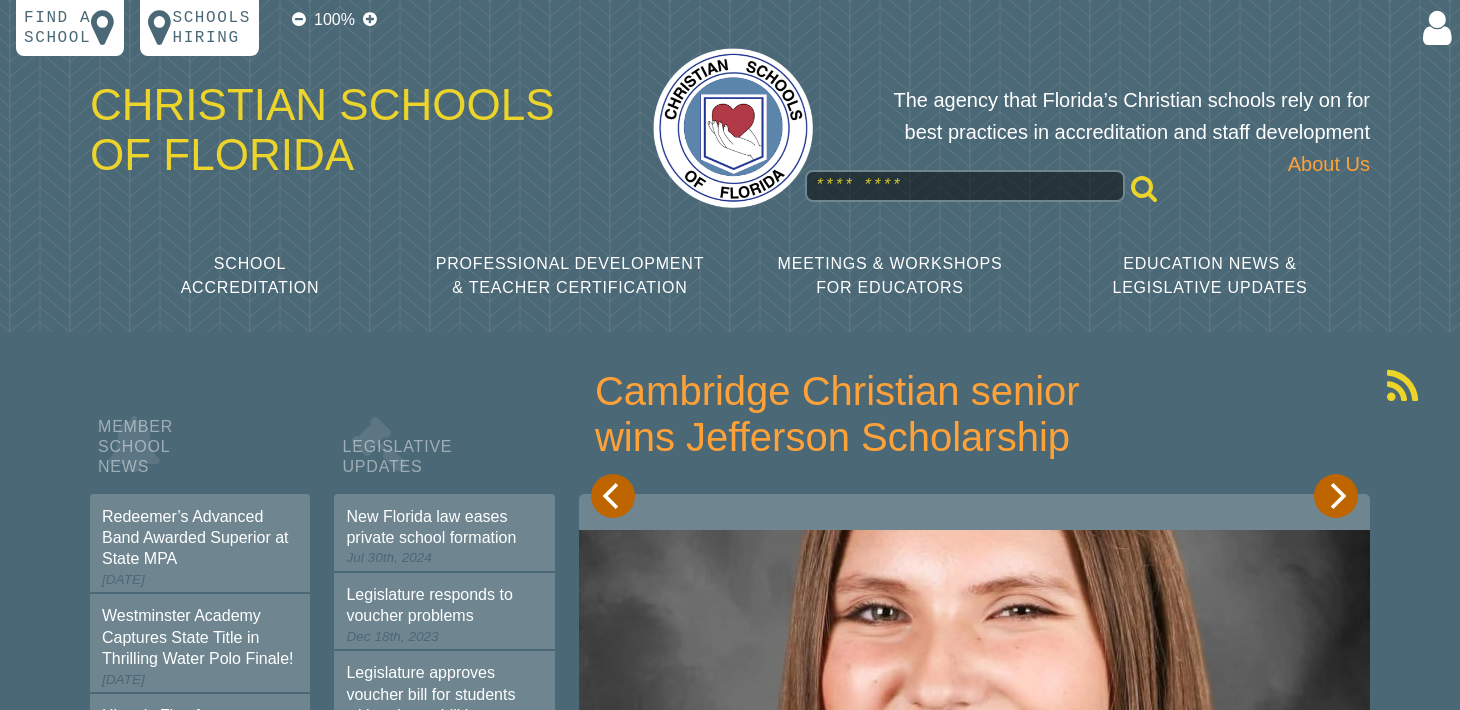 type on "**********" 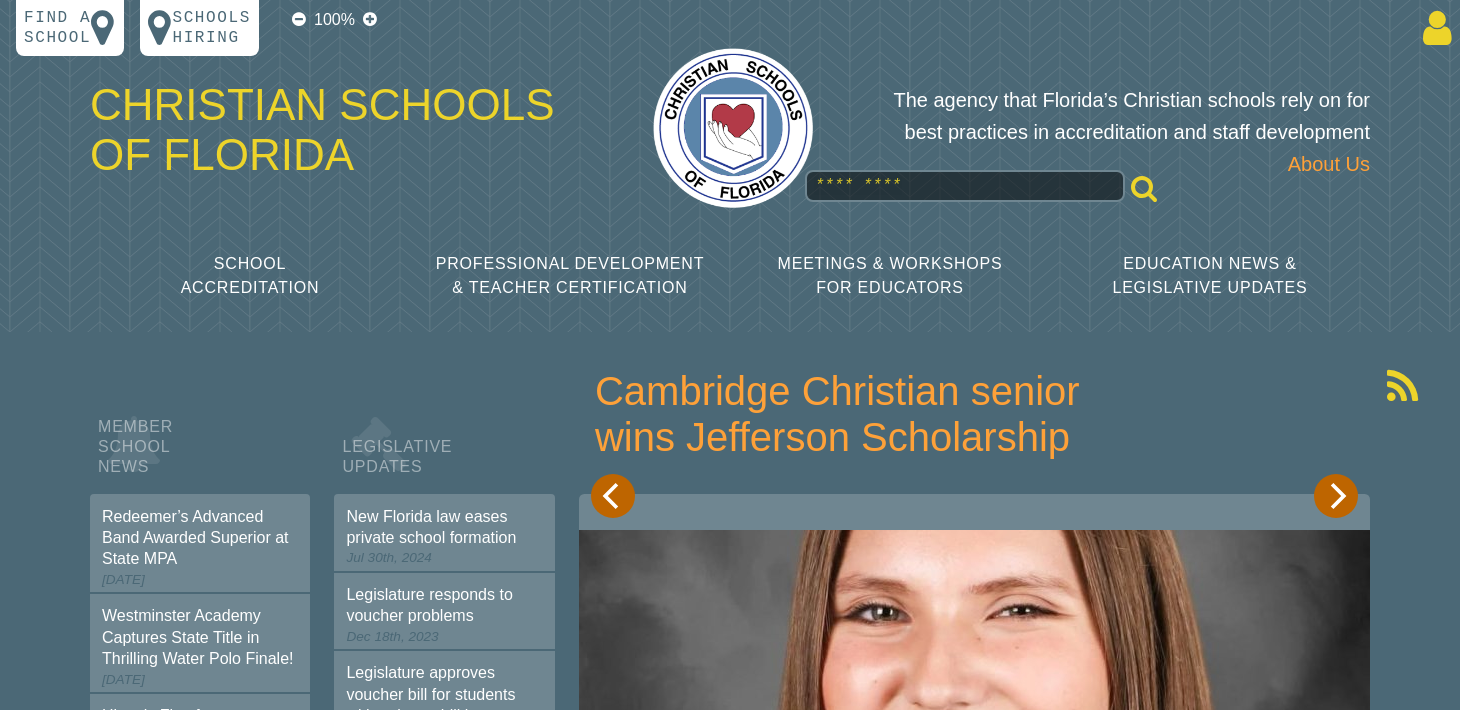 click at bounding box center (1433, 28) 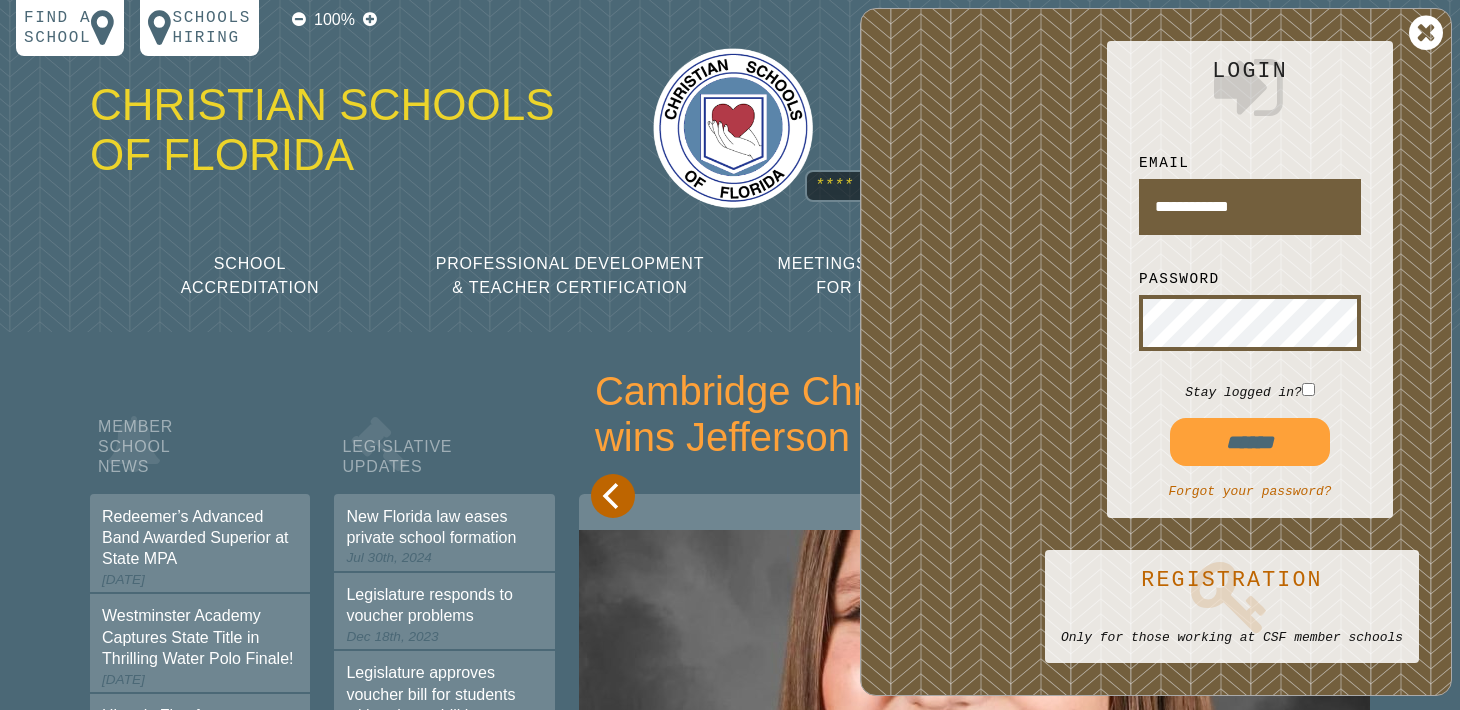click on "******" at bounding box center [1250, 442] 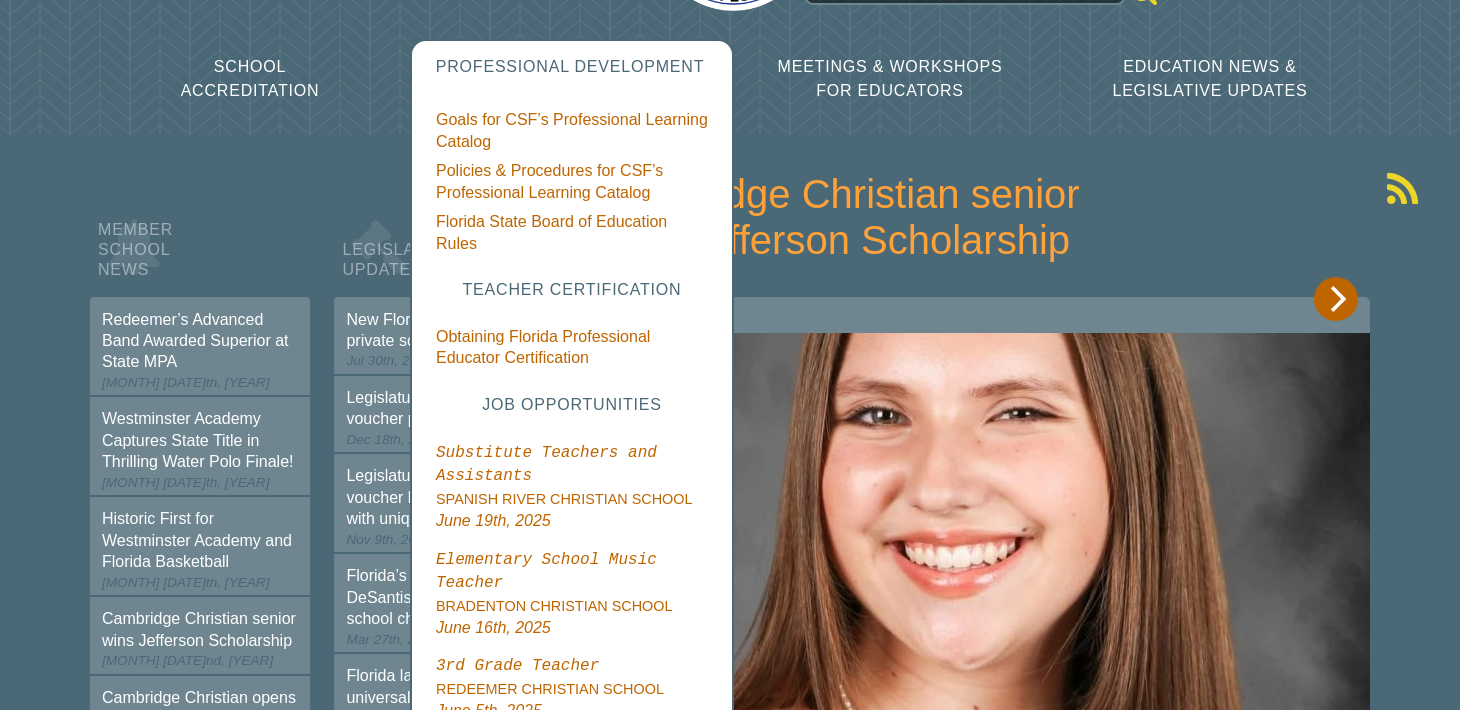 scroll, scrollTop: 177, scrollLeft: 0, axis: vertical 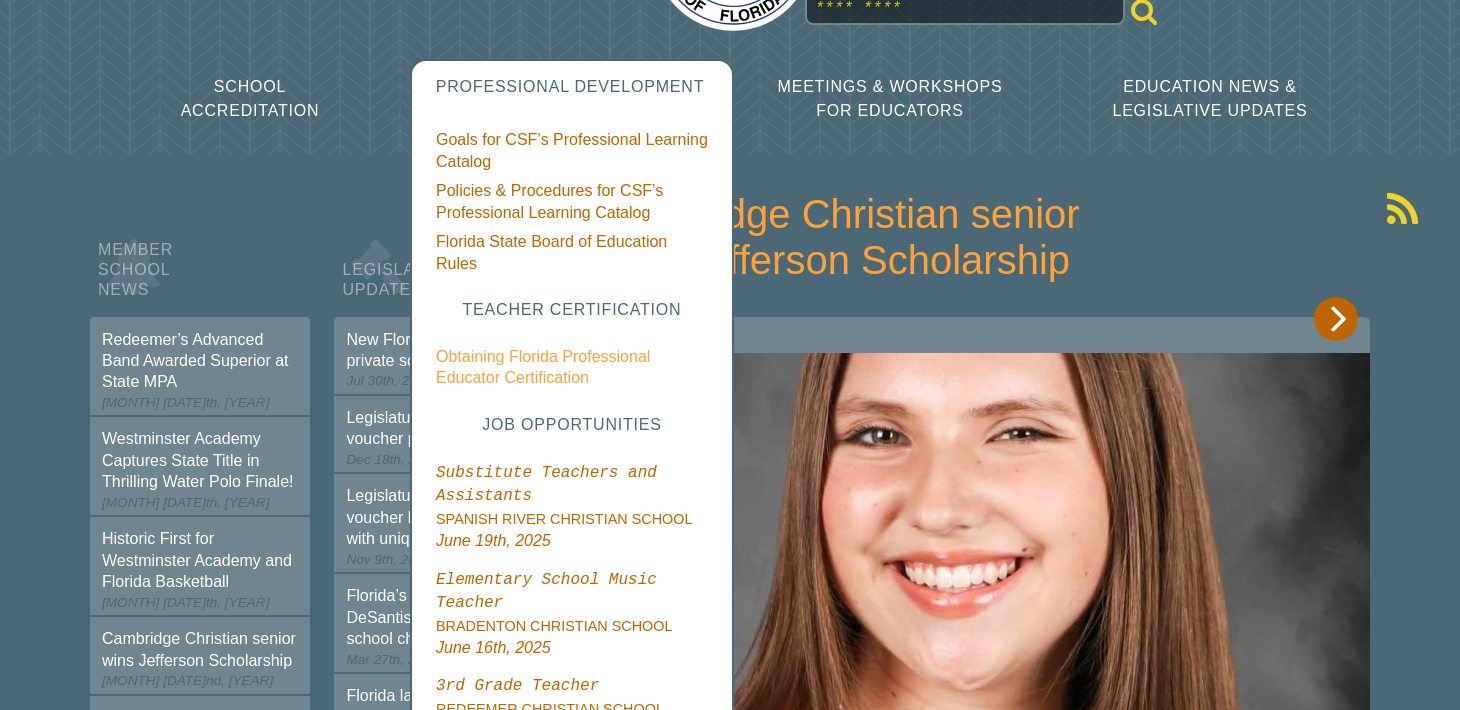 click on "Obtaining Florida Professional Educator Certification" at bounding box center [543, 367] 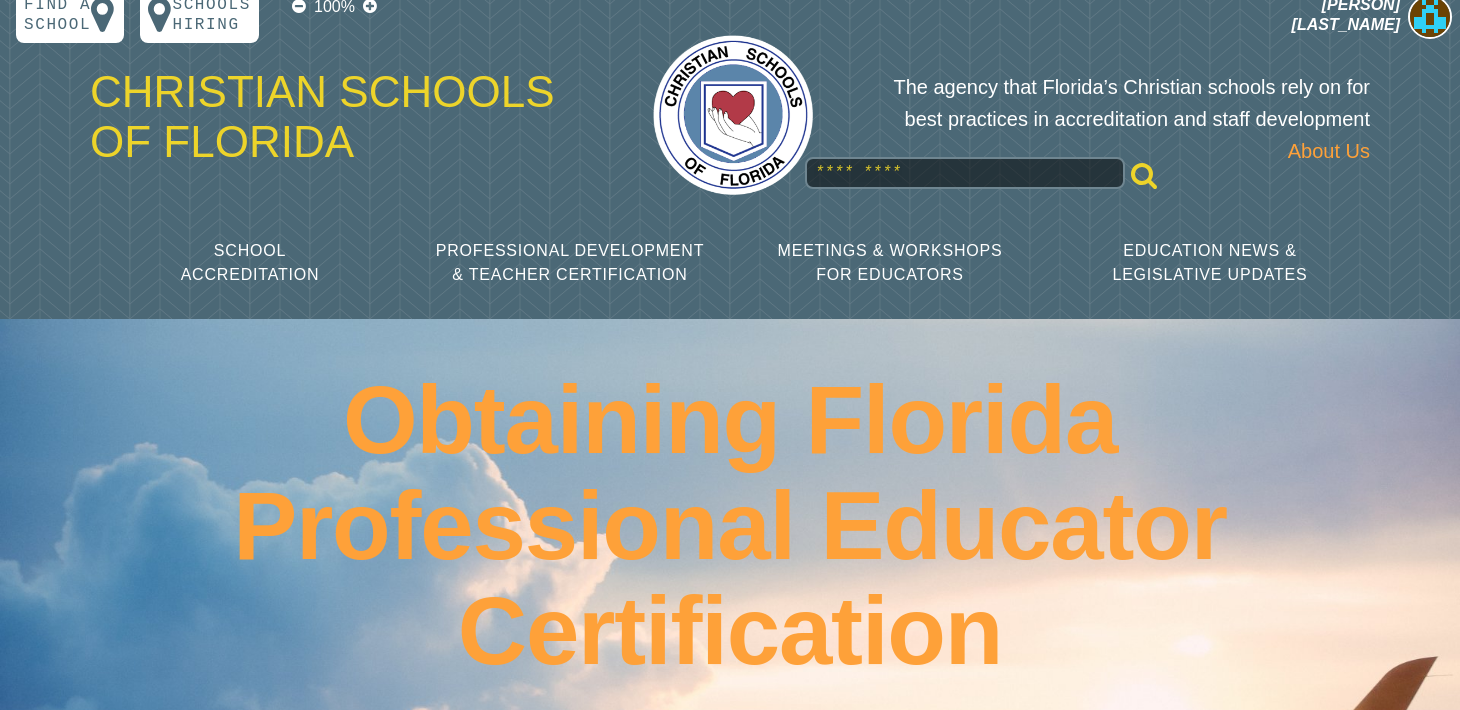 scroll, scrollTop: 0, scrollLeft: 0, axis: both 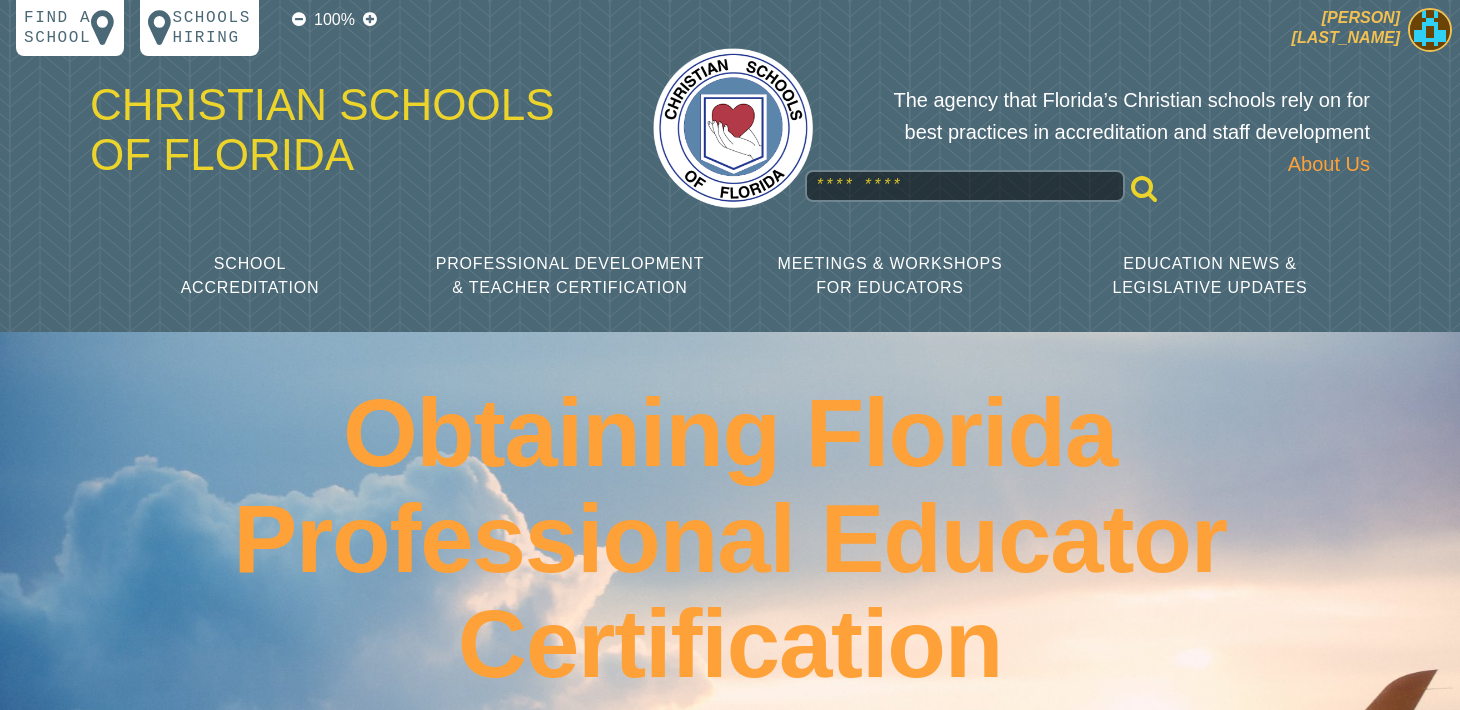 click at bounding box center [1430, 30] 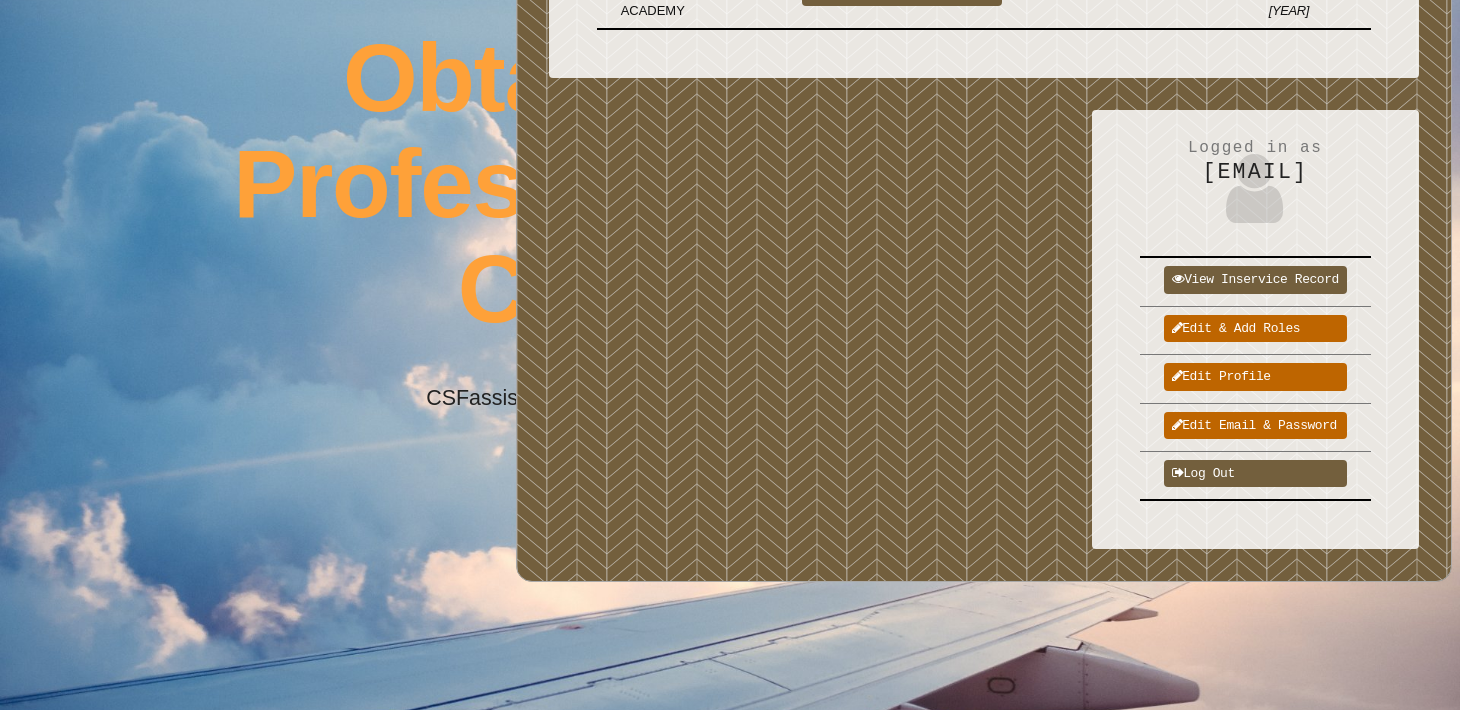 scroll, scrollTop: 357, scrollLeft: 0, axis: vertical 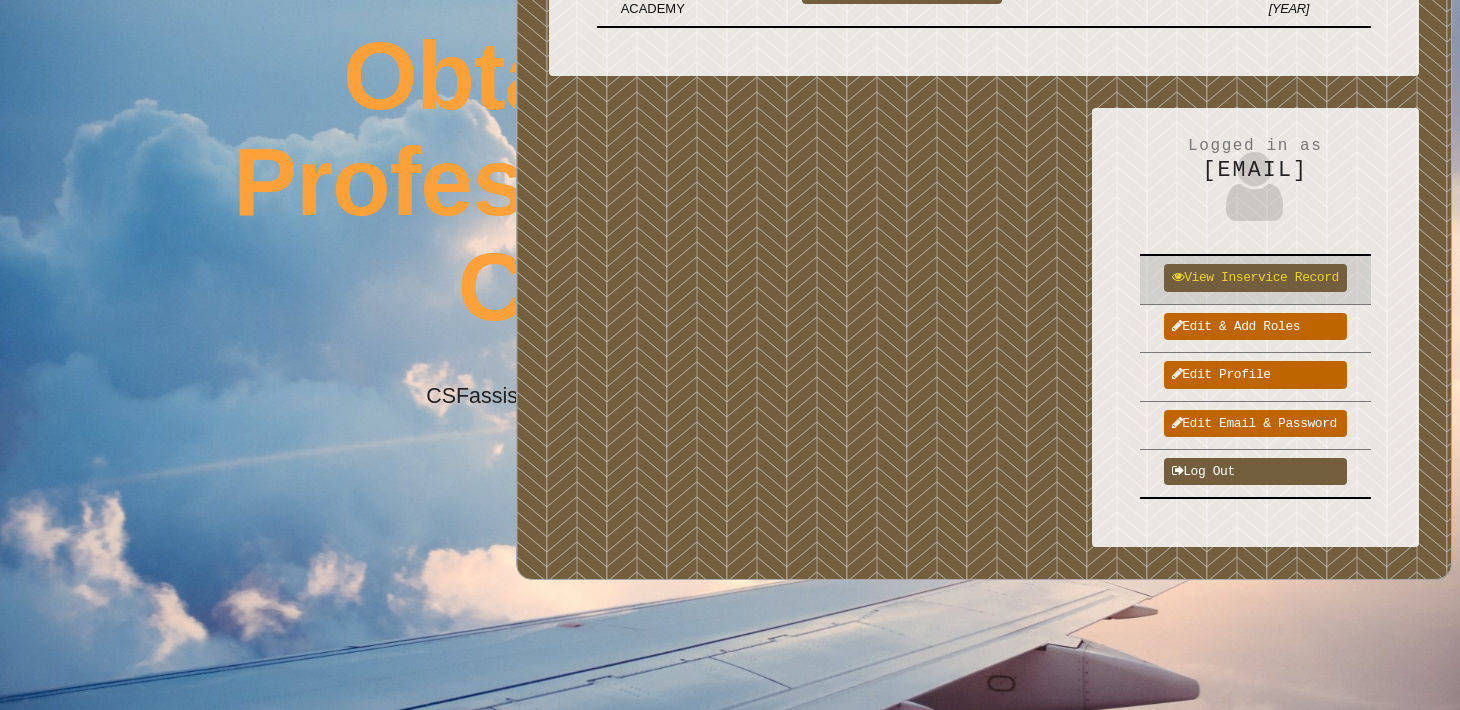 click on "View inservice record" at bounding box center (1255, 277) 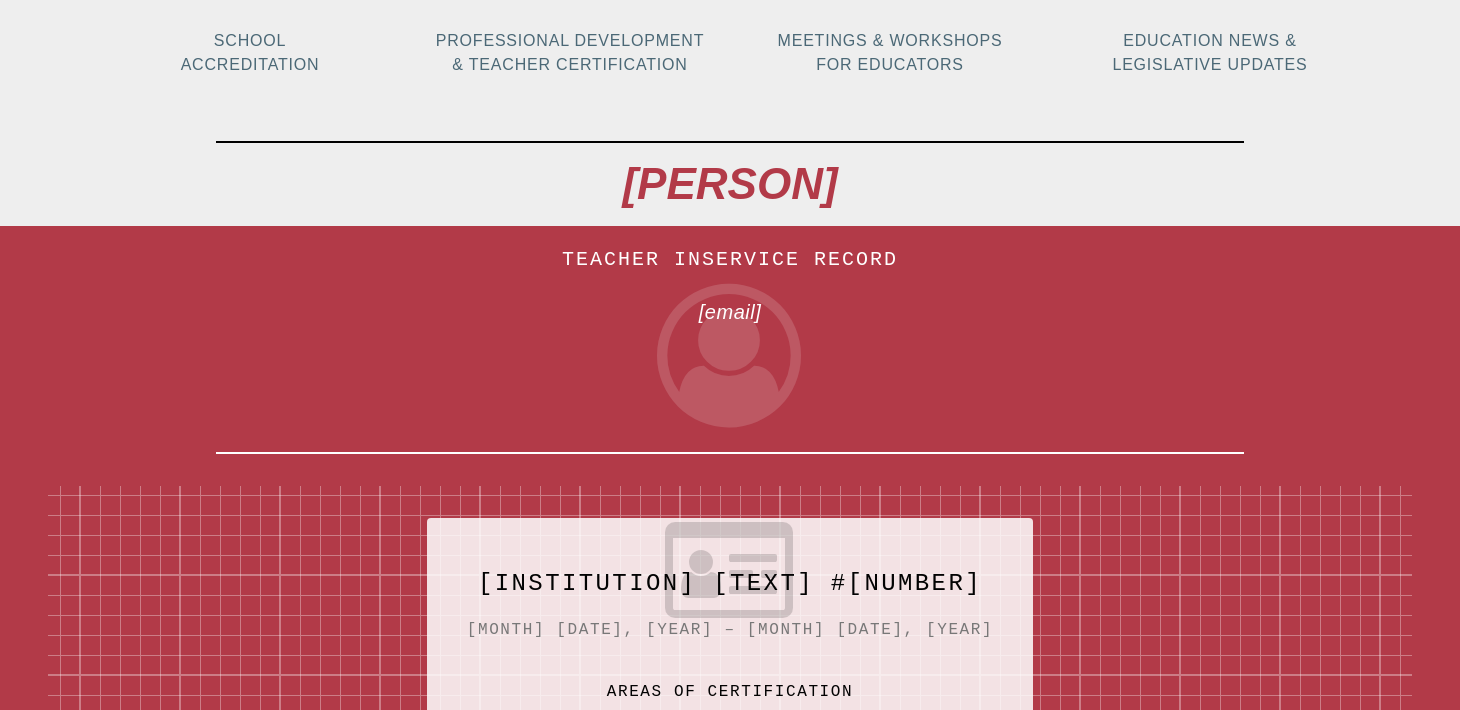 scroll, scrollTop: 0, scrollLeft: 0, axis: both 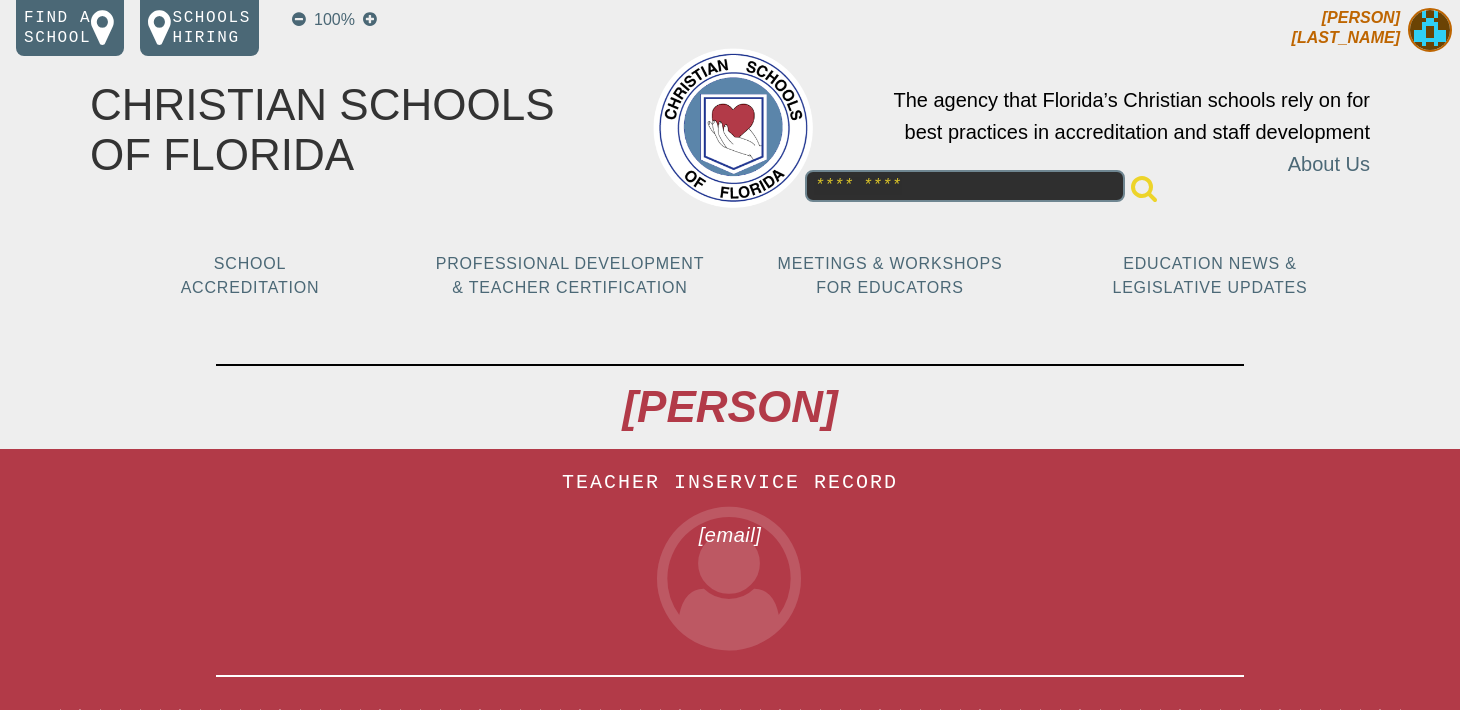 click at bounding box center [1430, 30] 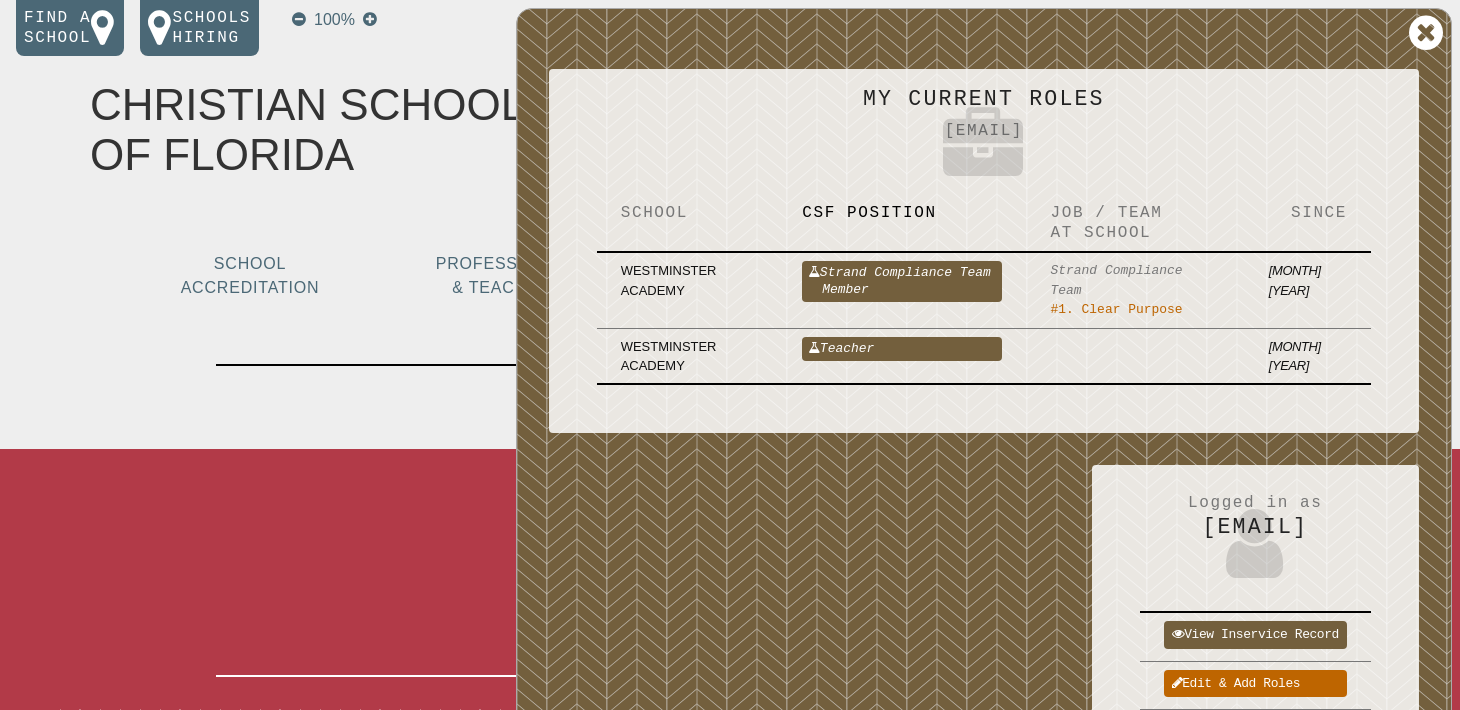 click on "Christian Schools of Florida" at bounding box center (355, 130) 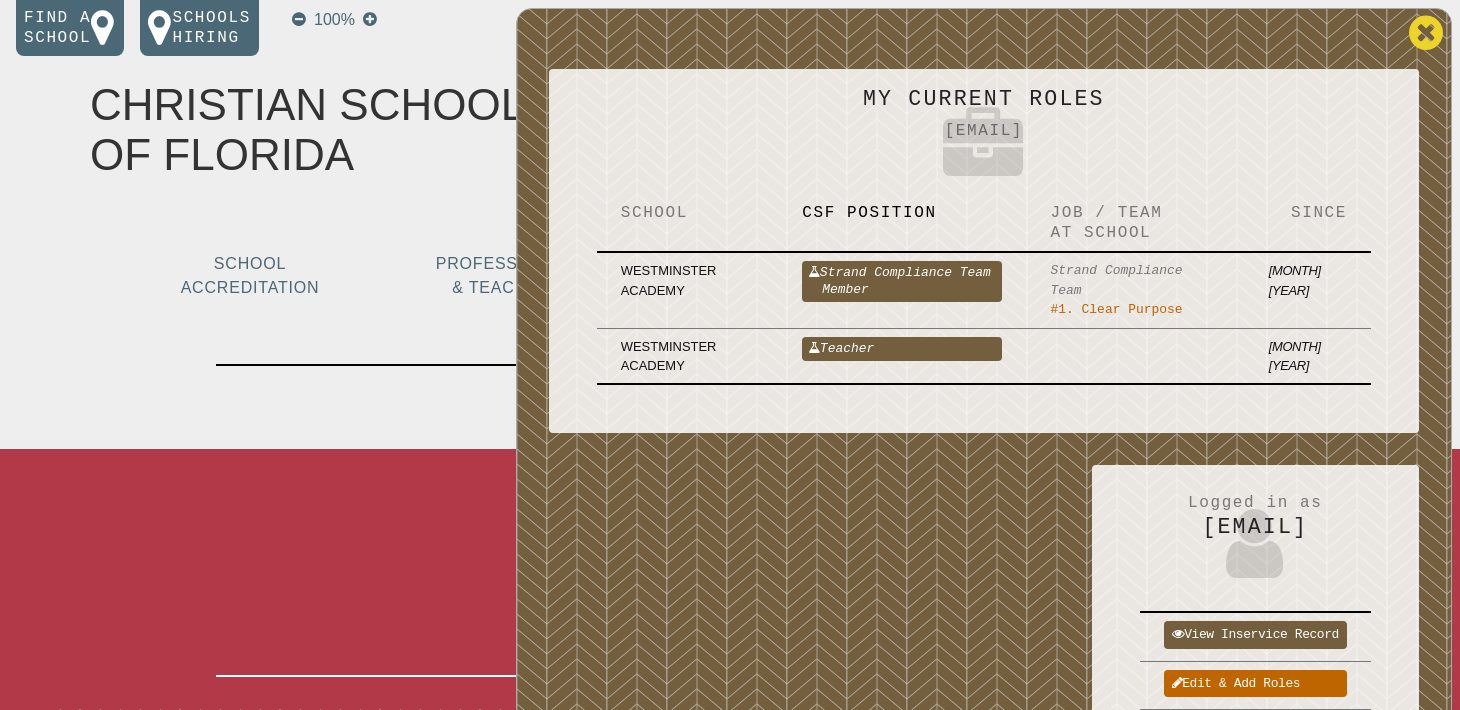 click at bounding box center [1426, 33] 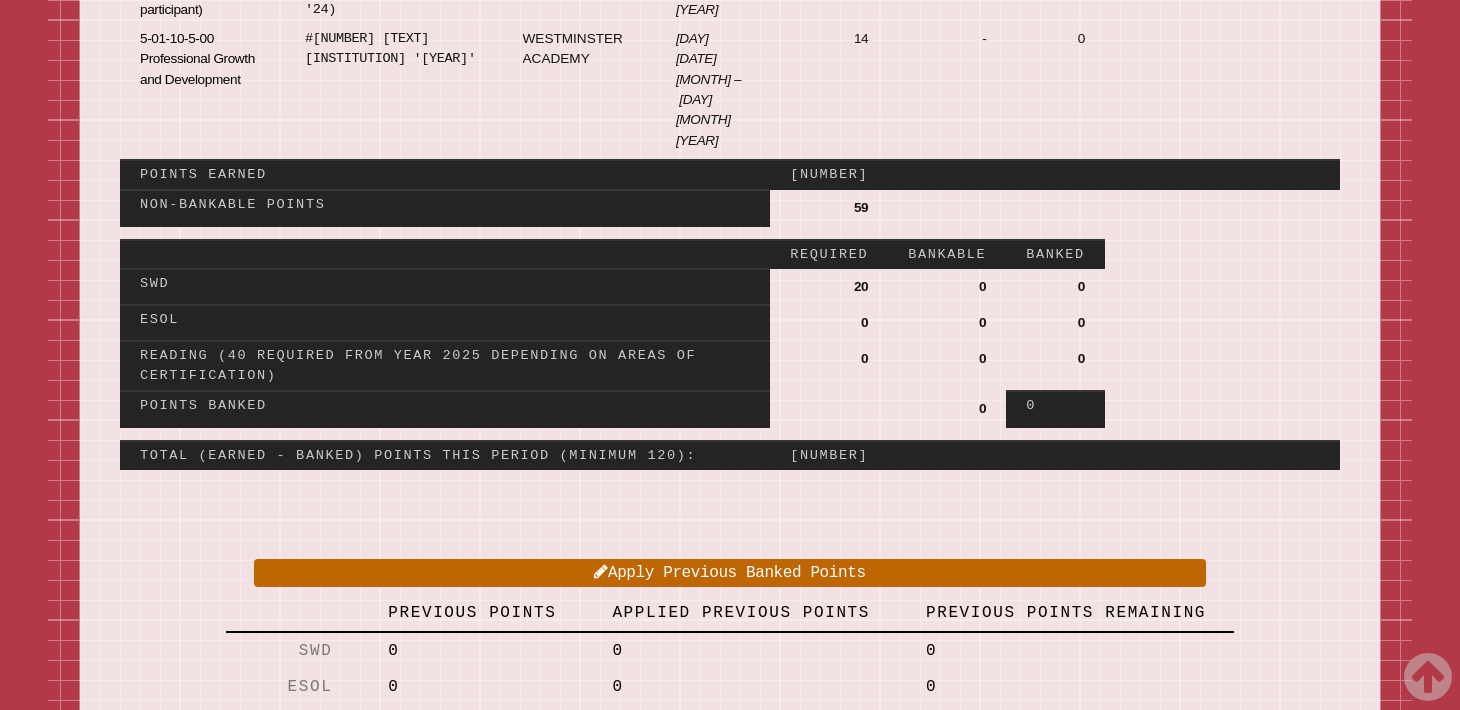 scroll, scrollTop: 1771, scrollLeft: 0, axis: vertical 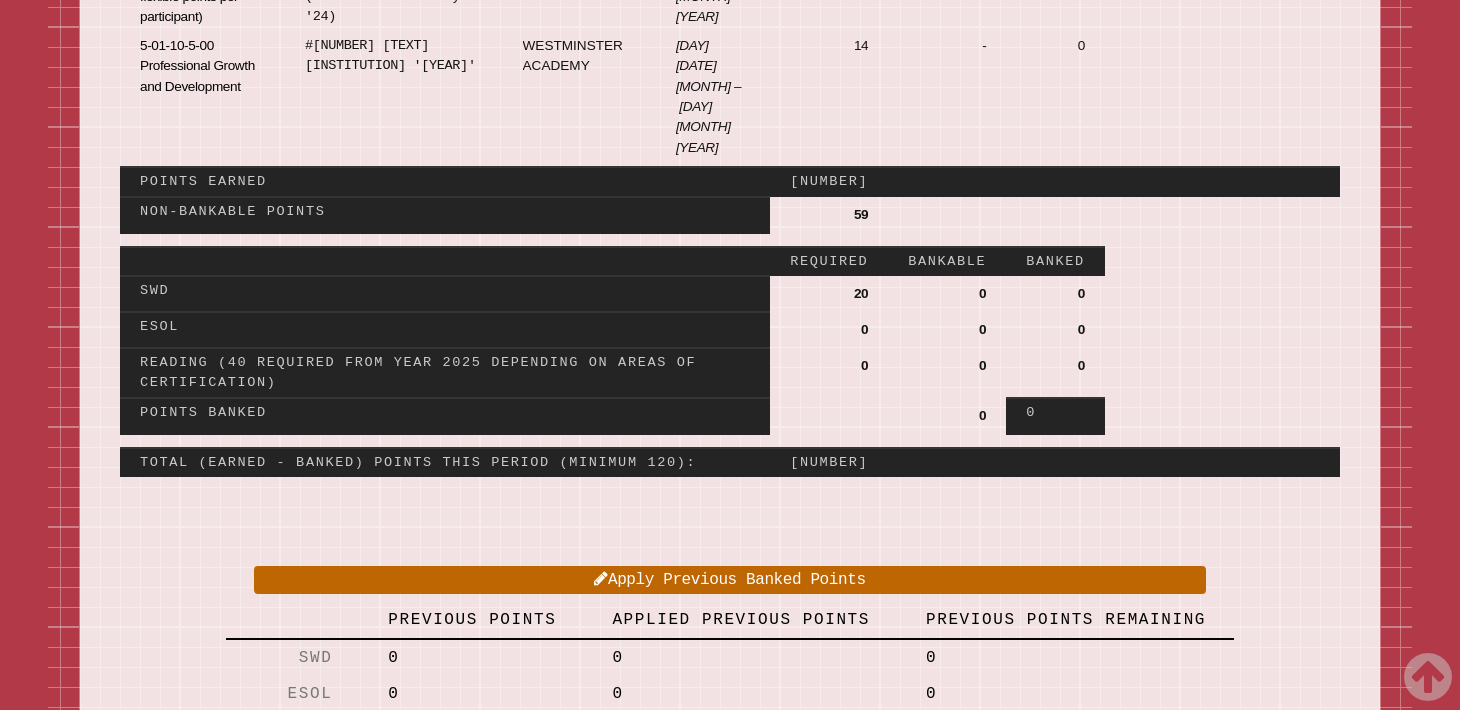 click on "0" at bounding box center (947, 366) 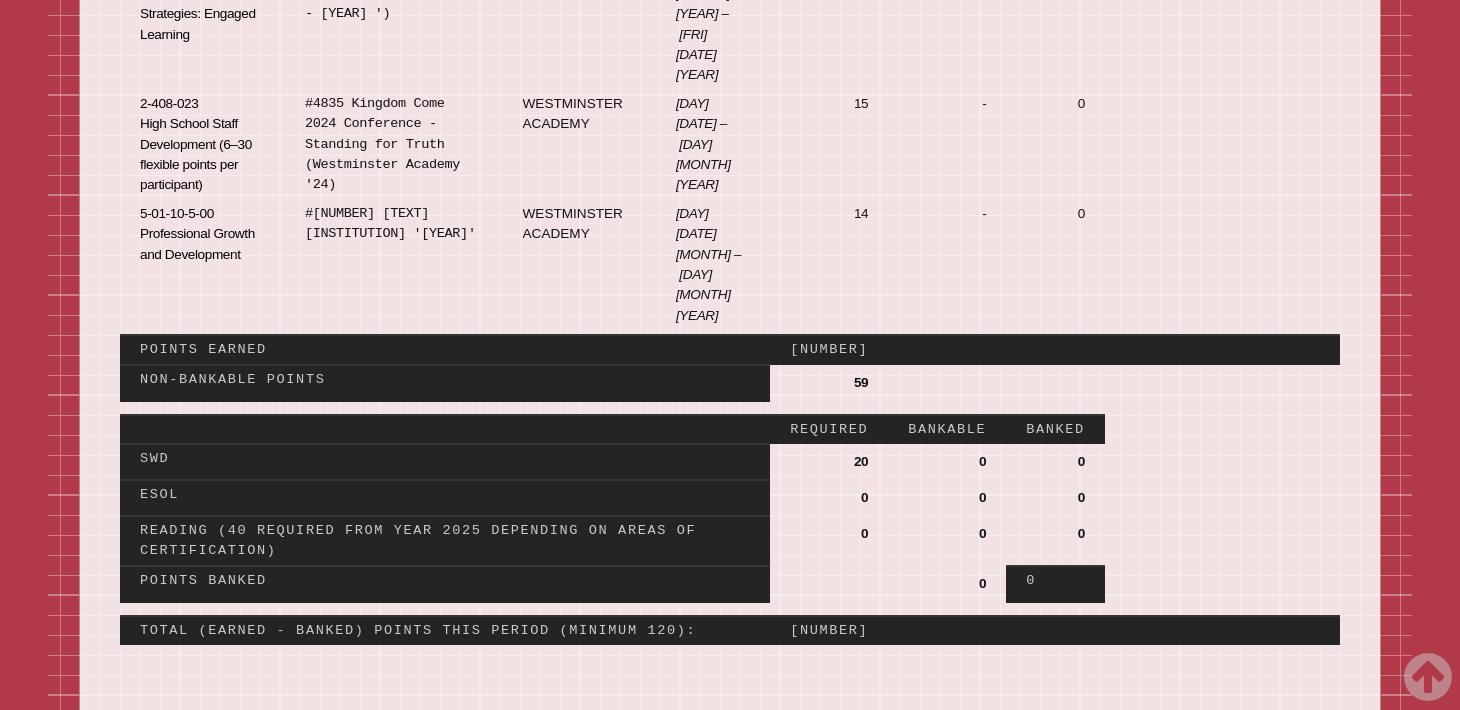 scroll, scrollTop: 1548, scrollLeft: 0, axis: vertical 